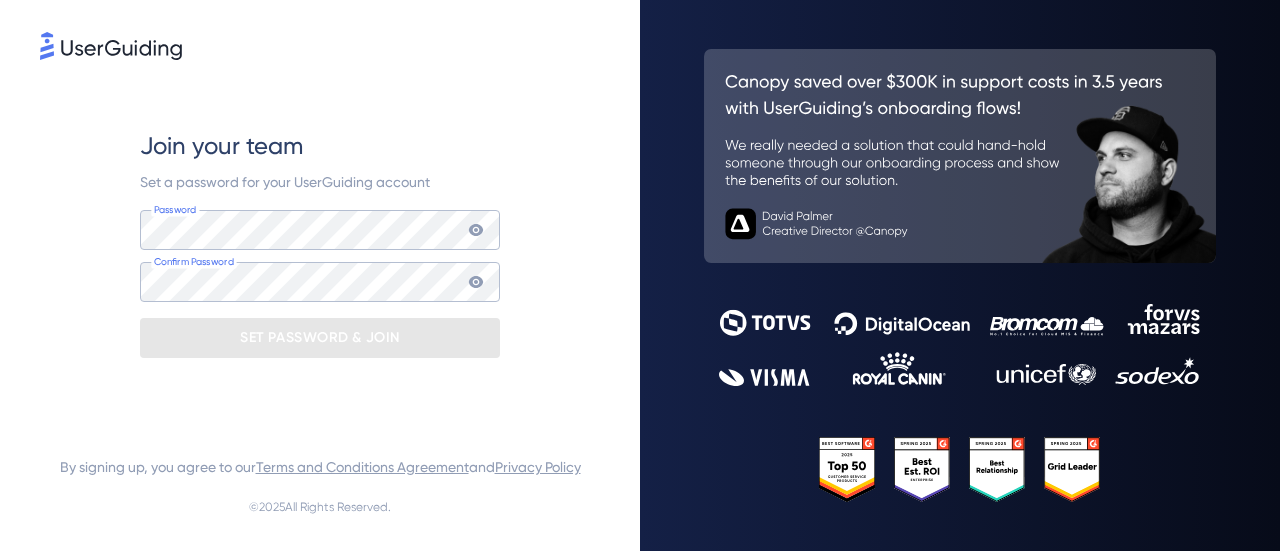 scroll, scrollTop: 0, scrollLeft: 0, axis: both 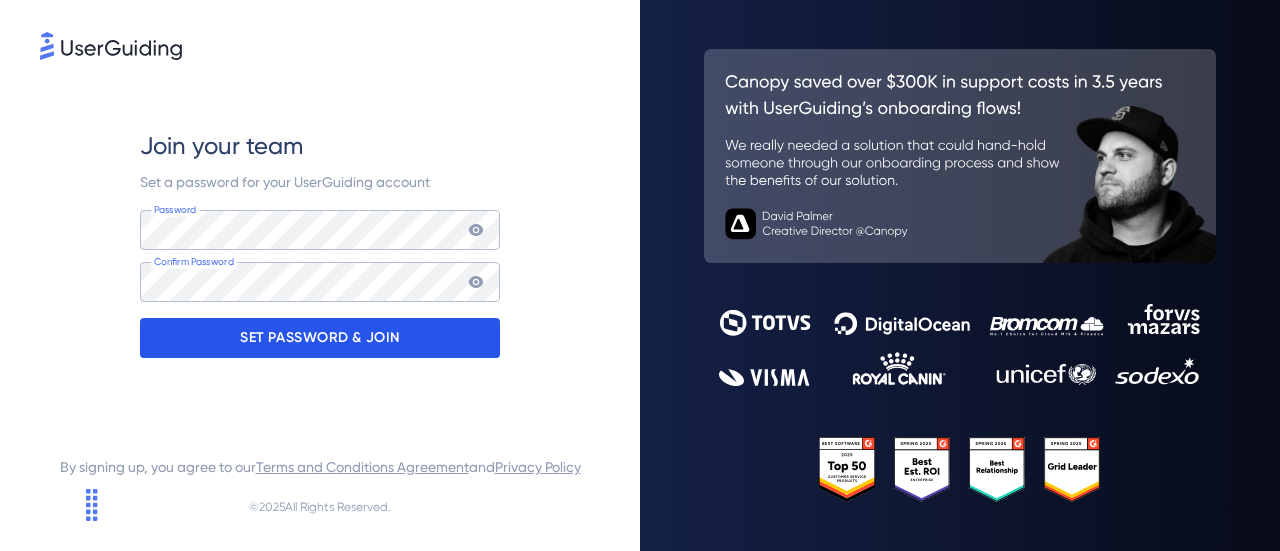 click on "SET PASSWORD & JOIN" at bounding box center [320, 338] 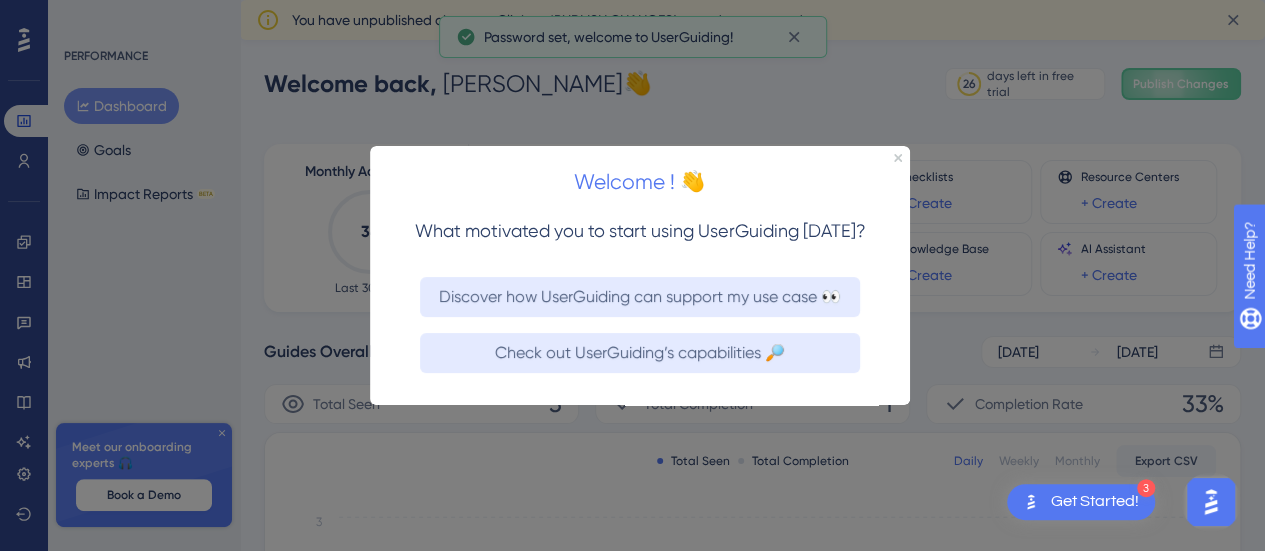 scroll, scrollTop: 0, scrollLeft: 0, axis: both 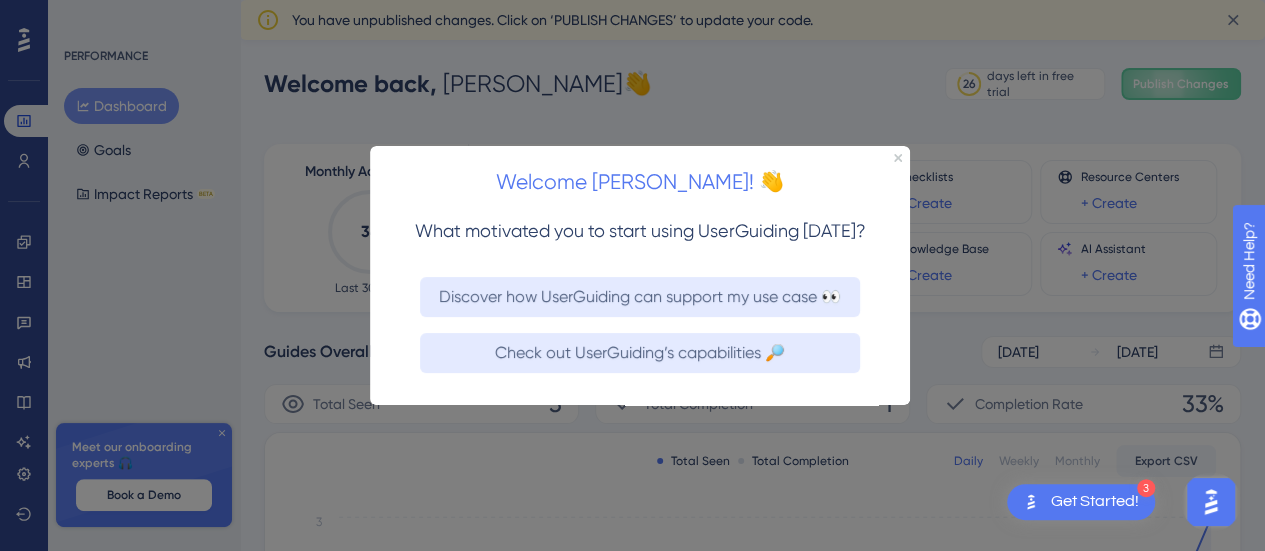 click on "Welcome [PERSON_NAME]! 👋" at bounding box center (640, 176) 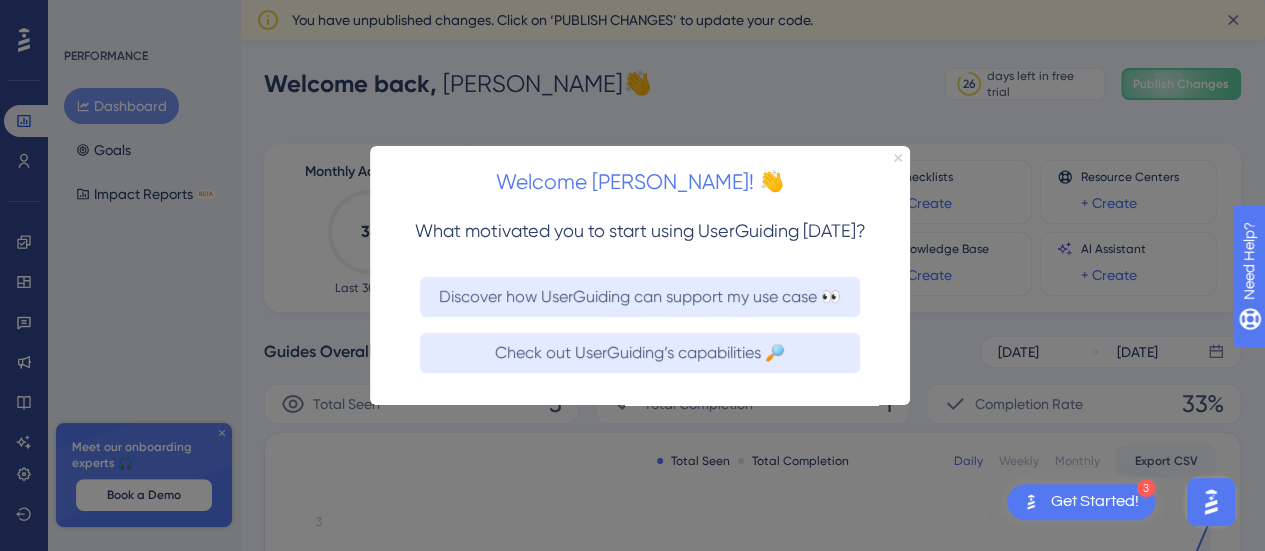 click on "Welcome [PERSON_NAME]! 👋" at bounding box center (640, 176) 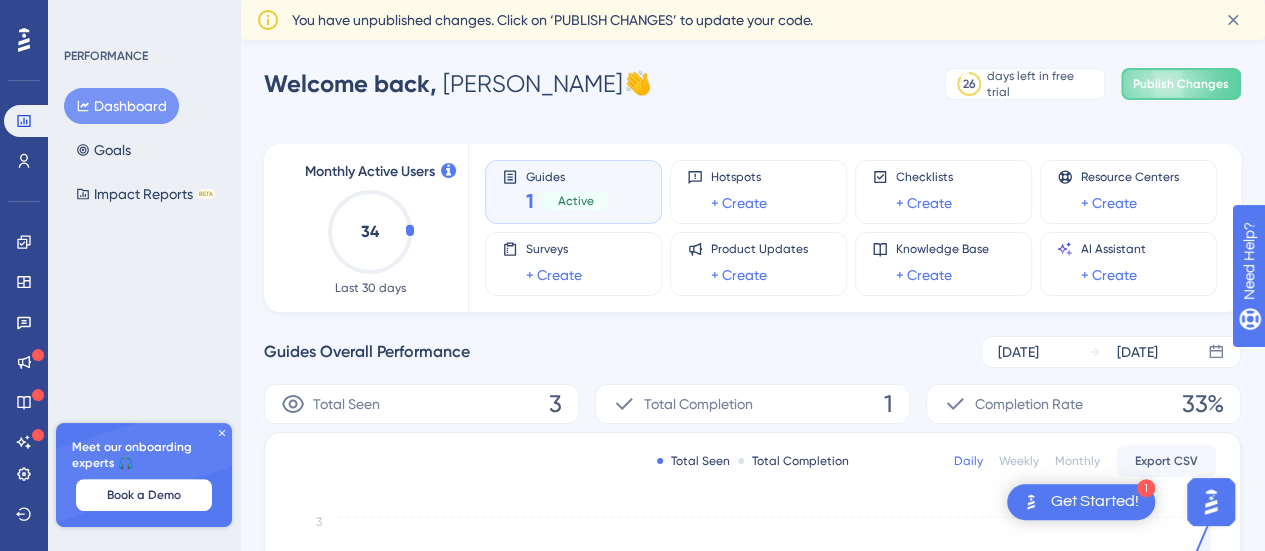 click on "Guides Overall Performance [DATE] [DATE]" at bounding box center (752, 352) 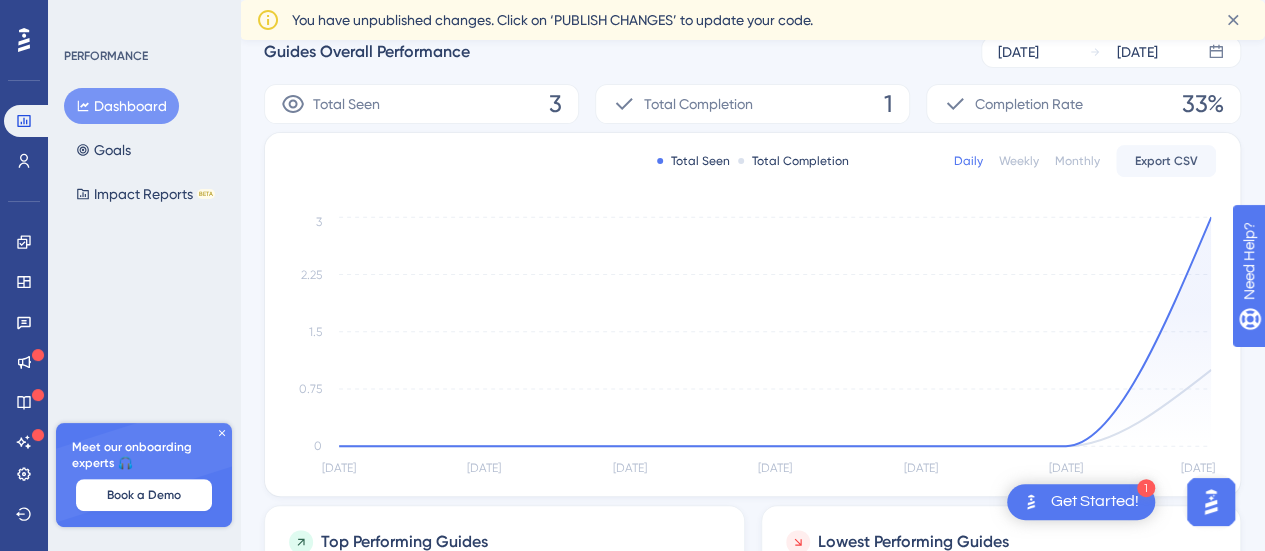 scroll, scrollTop: 400, scrollLeft: 0, axis: vertical 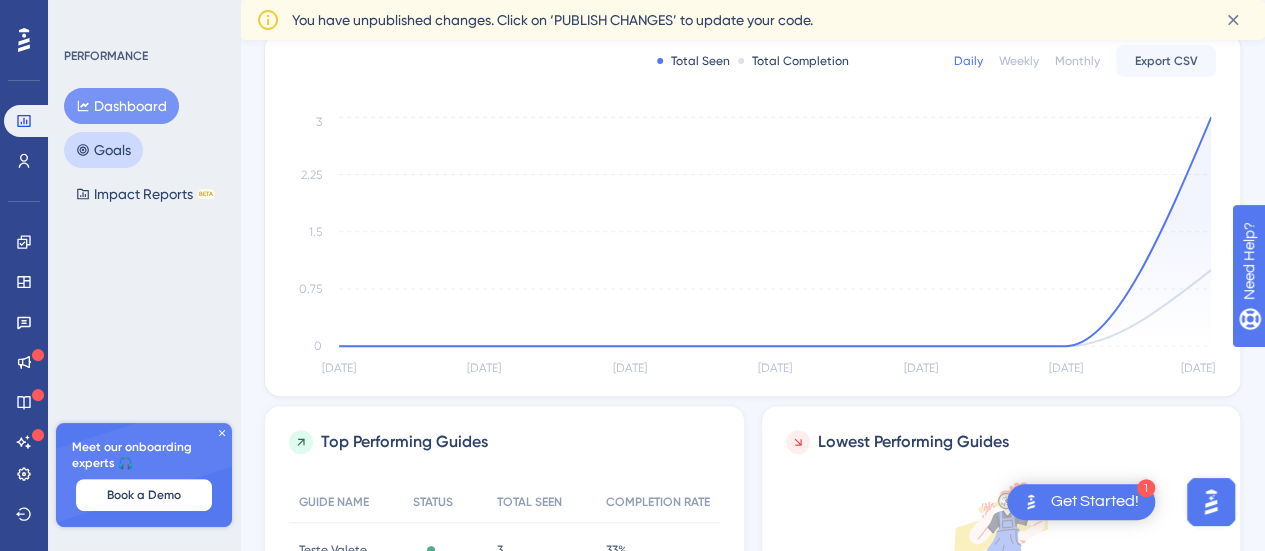 click on "Goals" at bounding box center (103, 150) 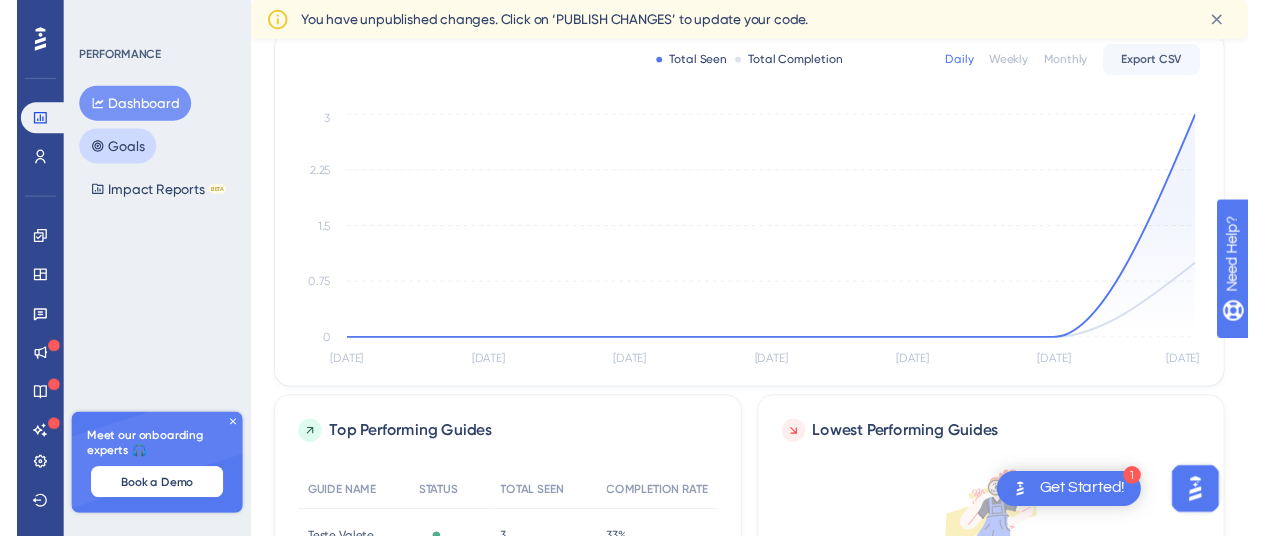 scroll, scrollTop: 0, scrollLeft: 0, axis: both 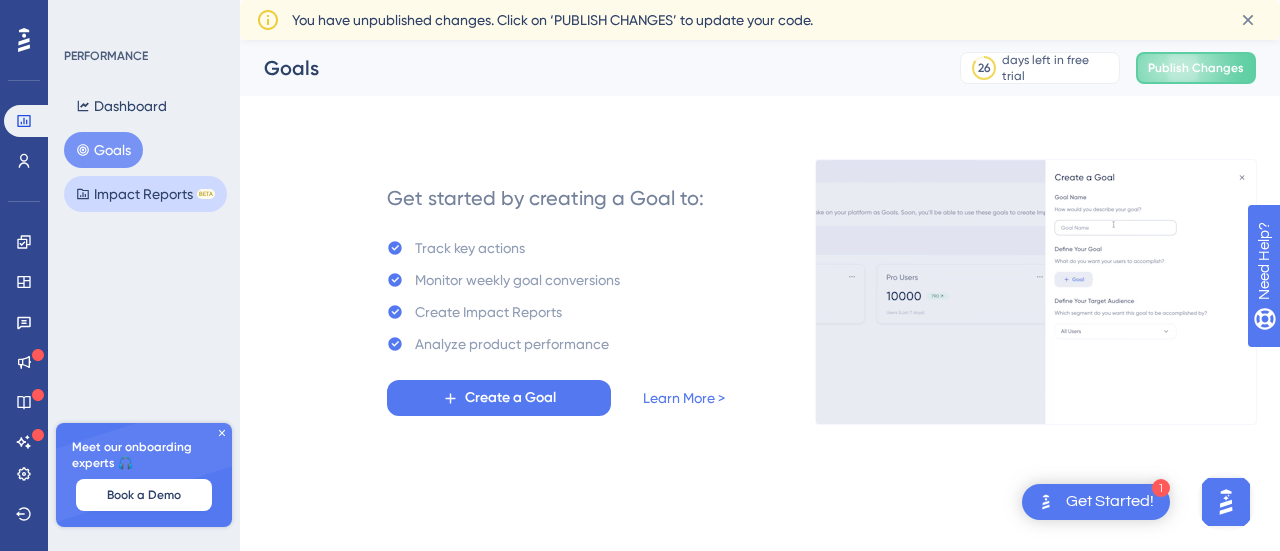 click on "Impact Reports BETA" at bounding box center [145, 194] 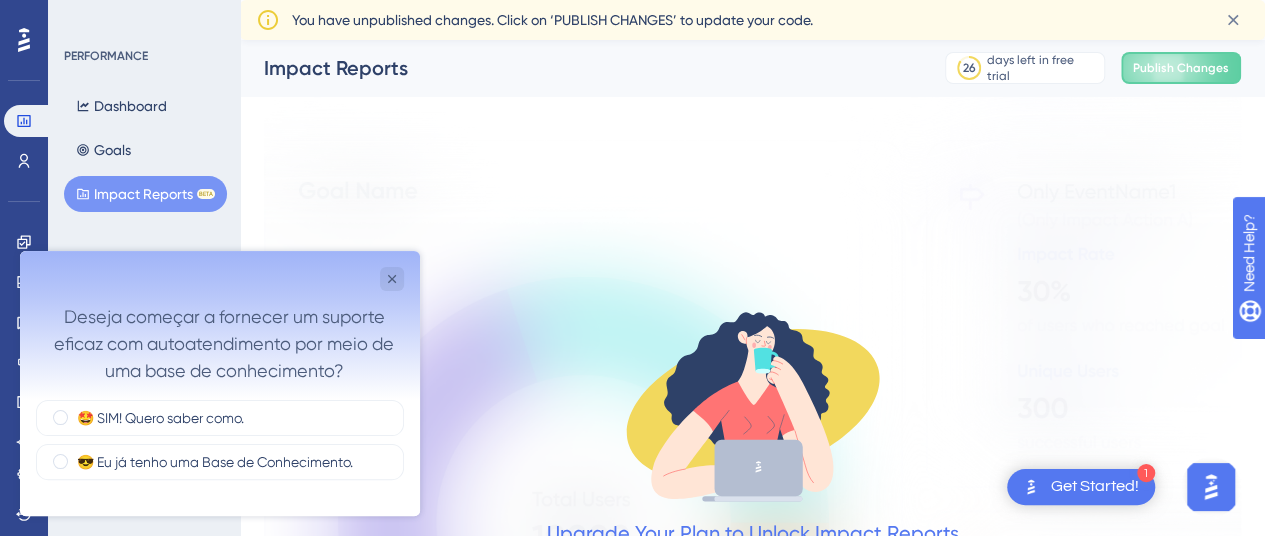 scroll, scrollTop: 0, scrollLeft: 0, axis: both 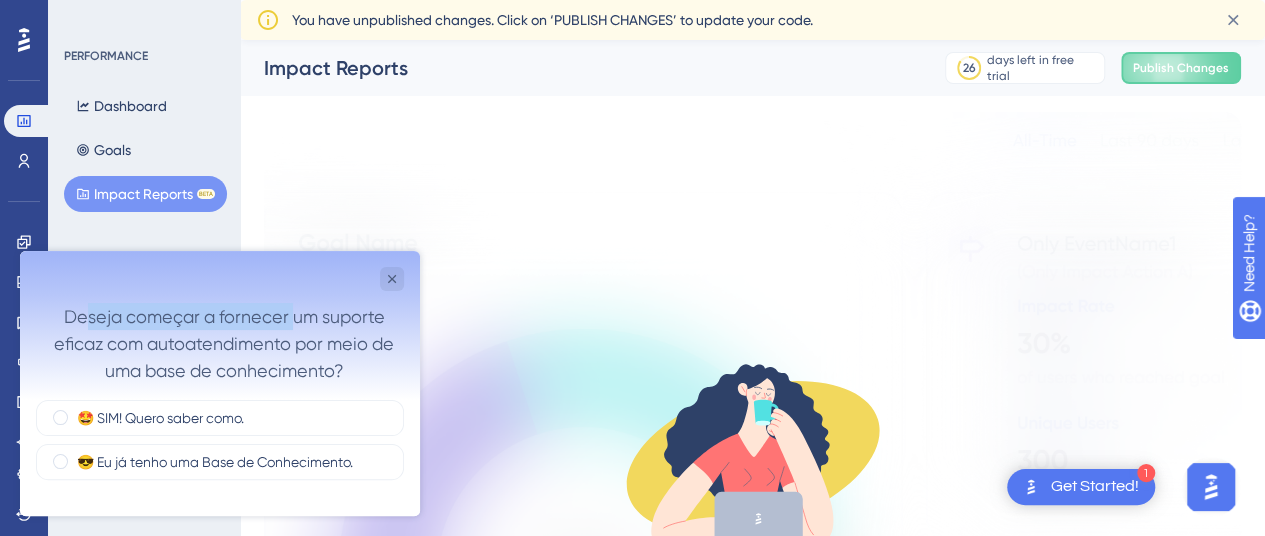 drag, startPoint x: 82, startPoint y: 311, endPoint x: 296, endPoint y: 326, distance: 214.52505 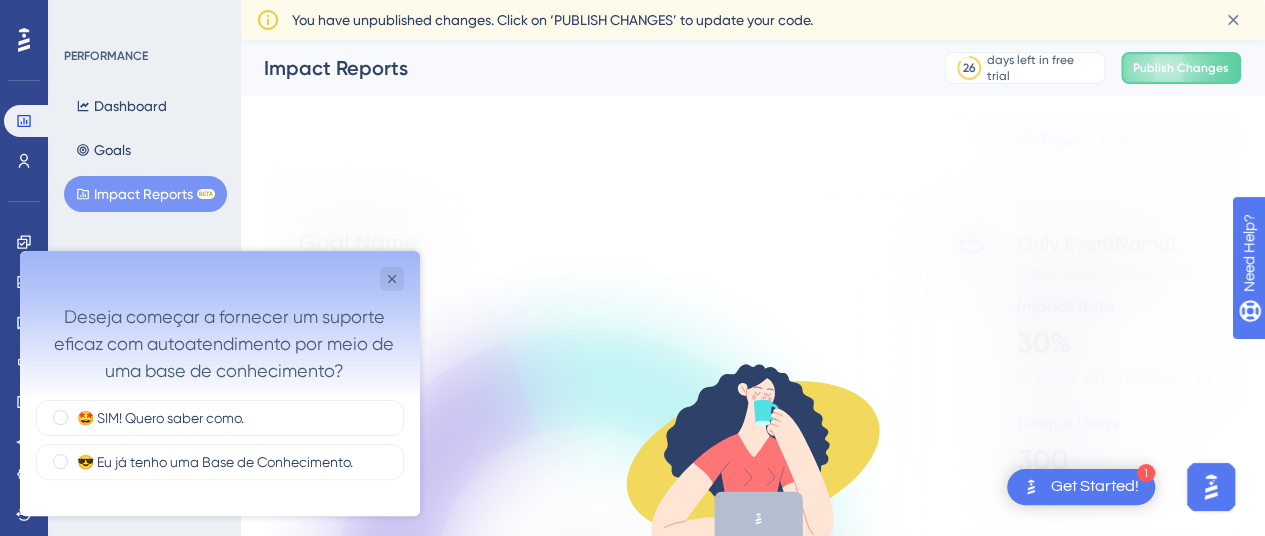 click on "Deseja começar a fornecer um suporte eficaz com autoatendimento por meio de uma base de conhecimento?" at bounding box center (224, 343) 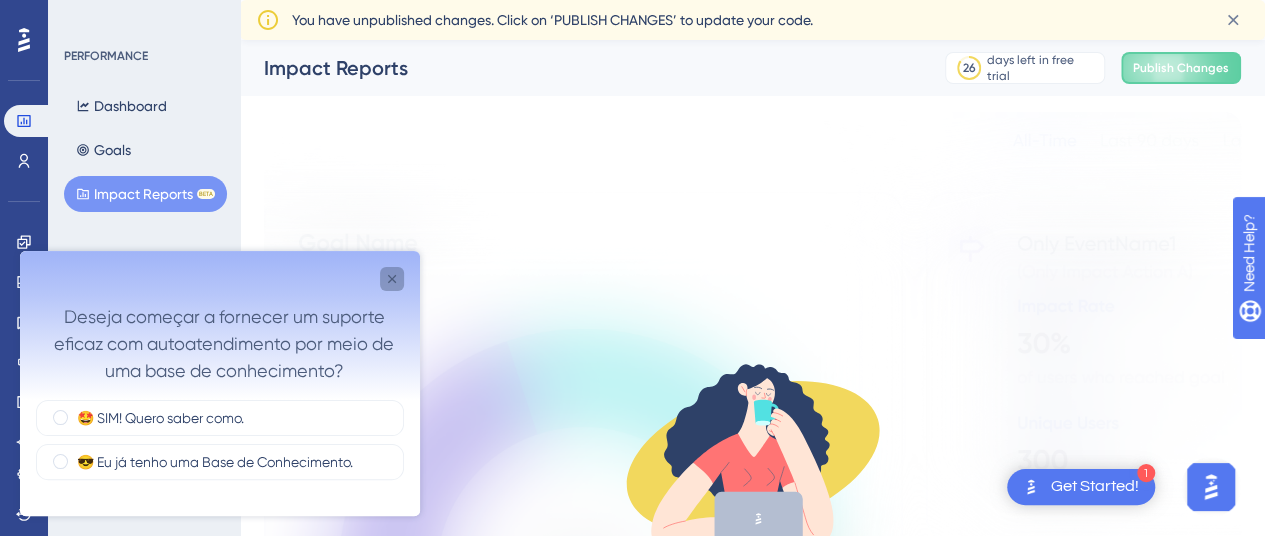 click 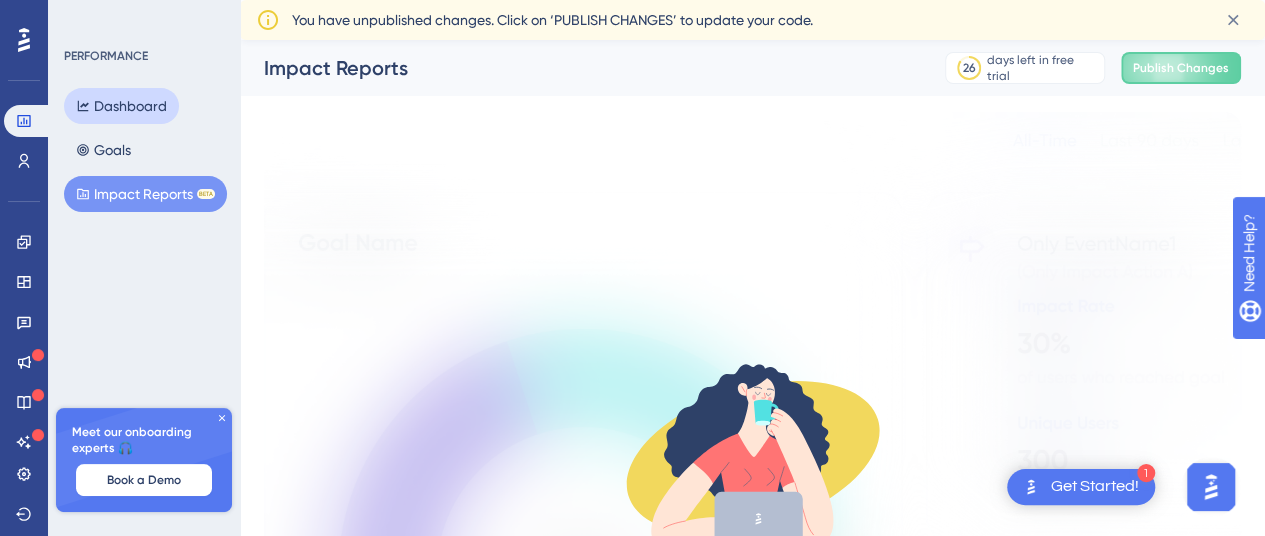 click on "Dashboard" at bounding box center [121, 106] 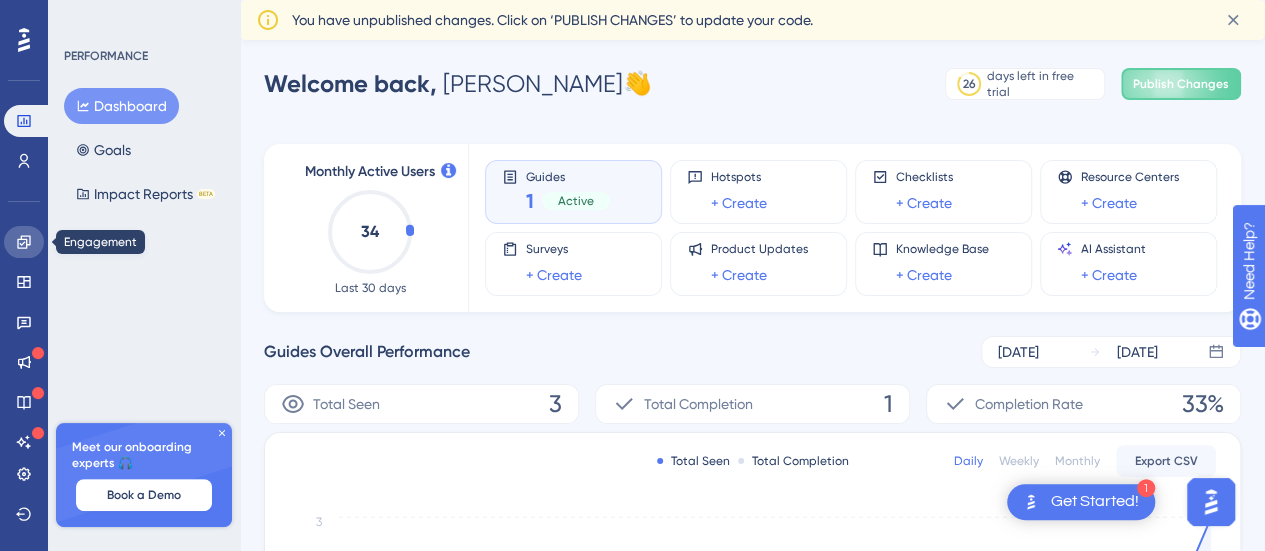 click 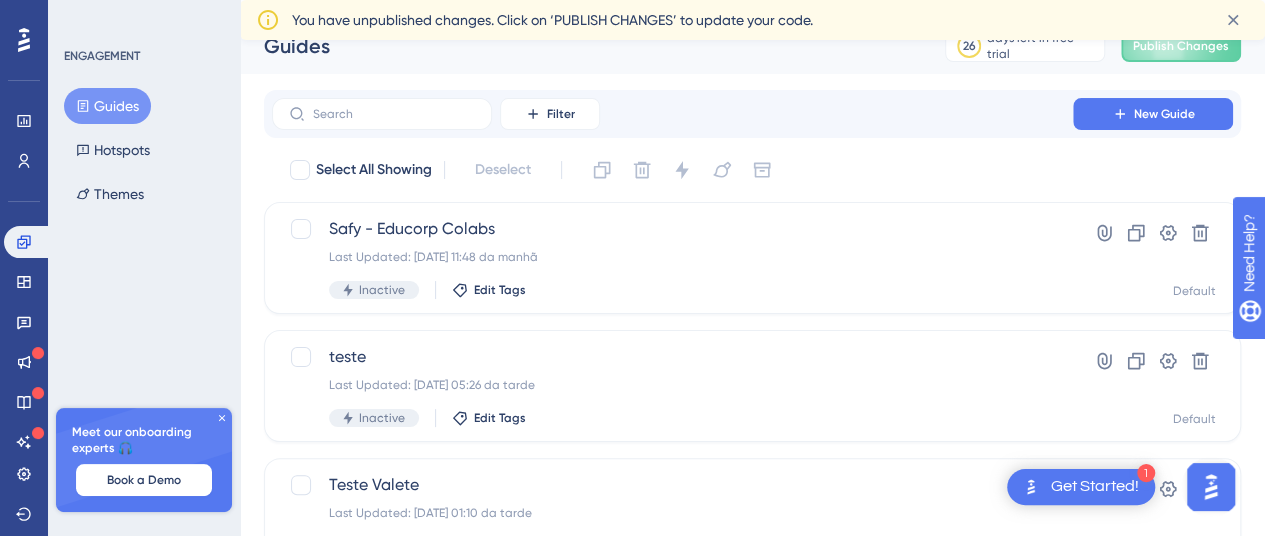 scroll, scrollTop: 0, scrollLeft: 0, axis: both 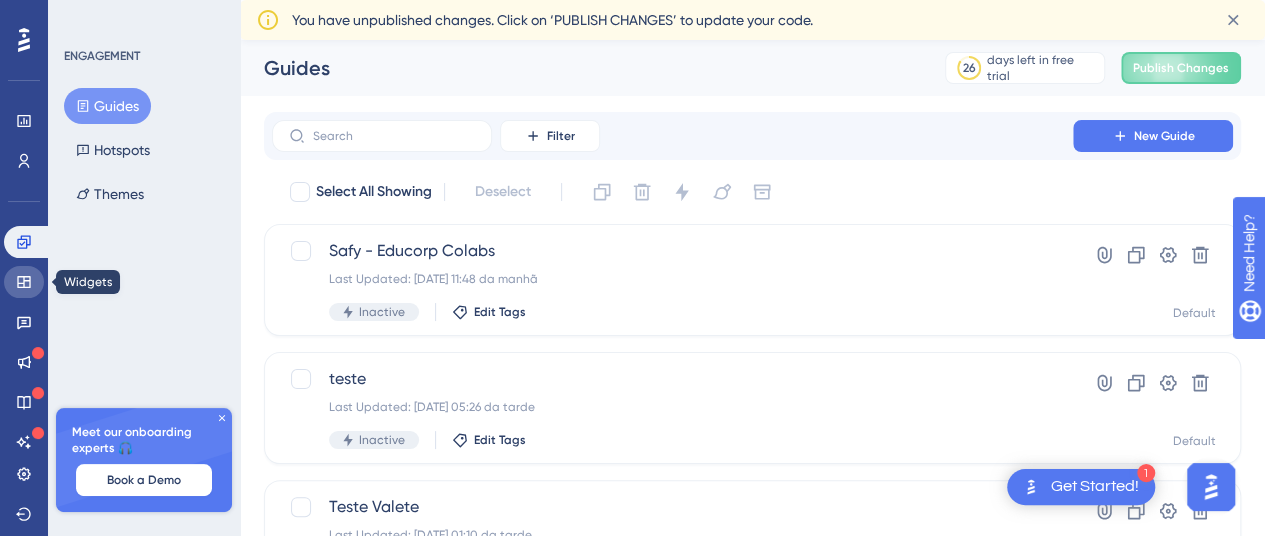 click 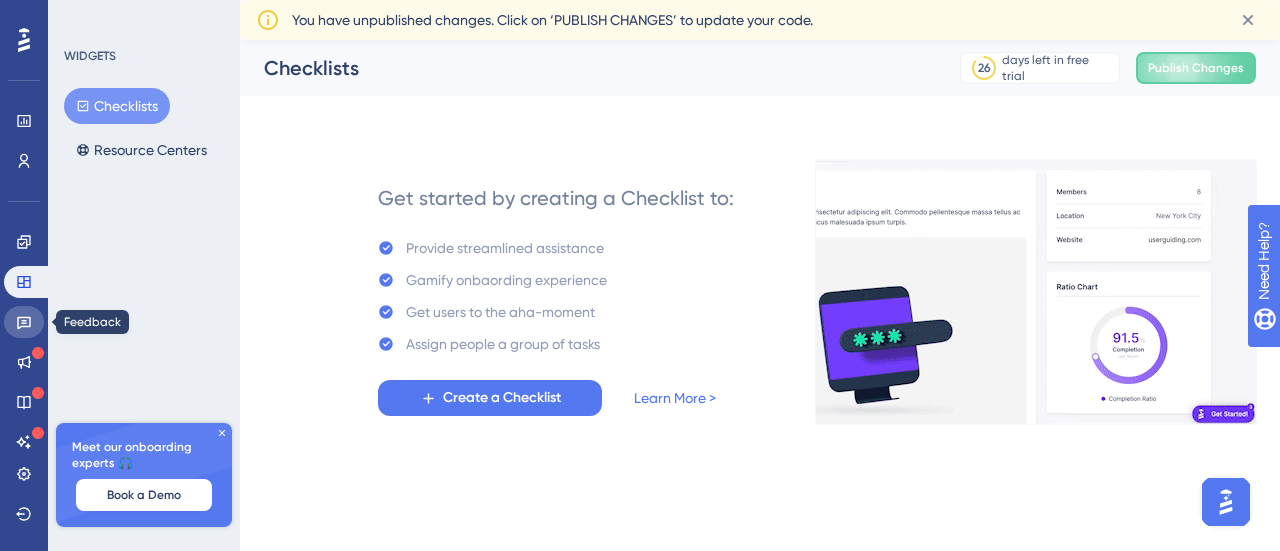 click 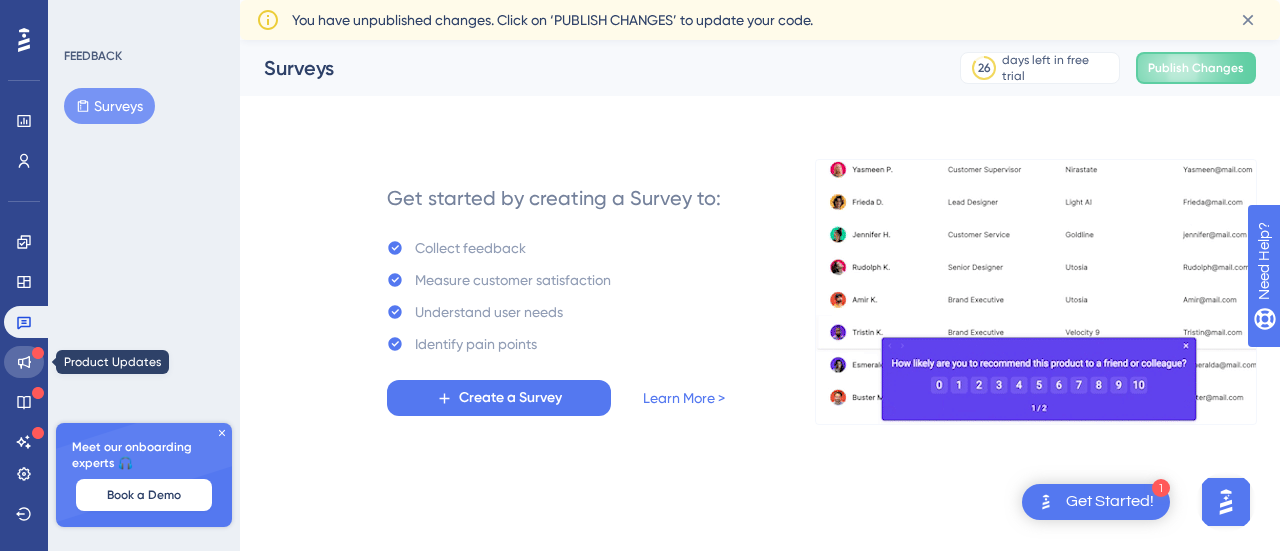 click 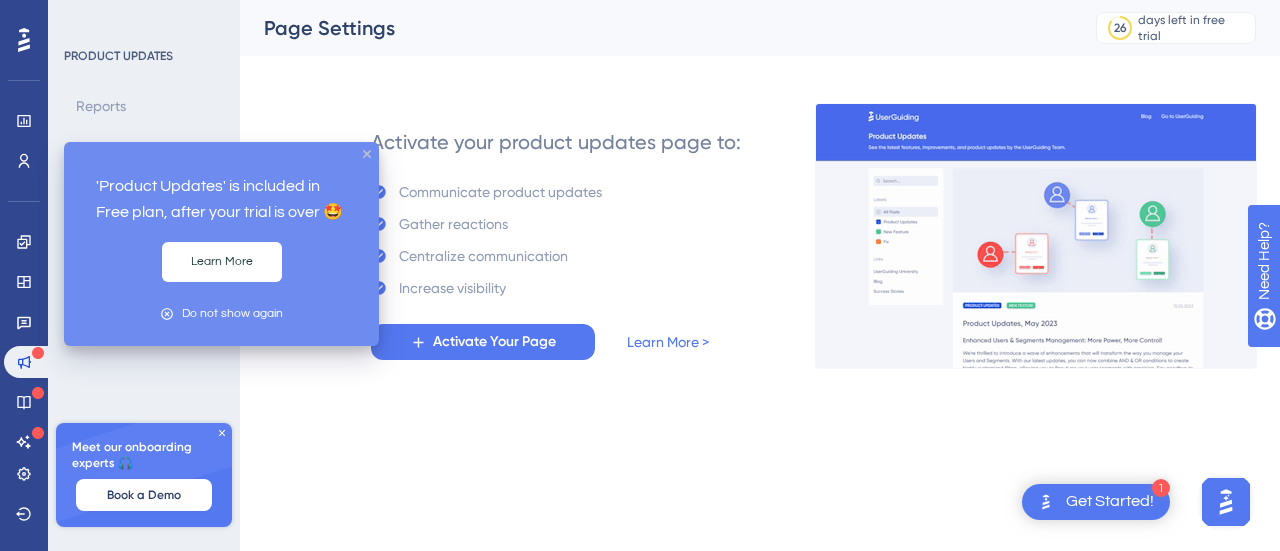 click 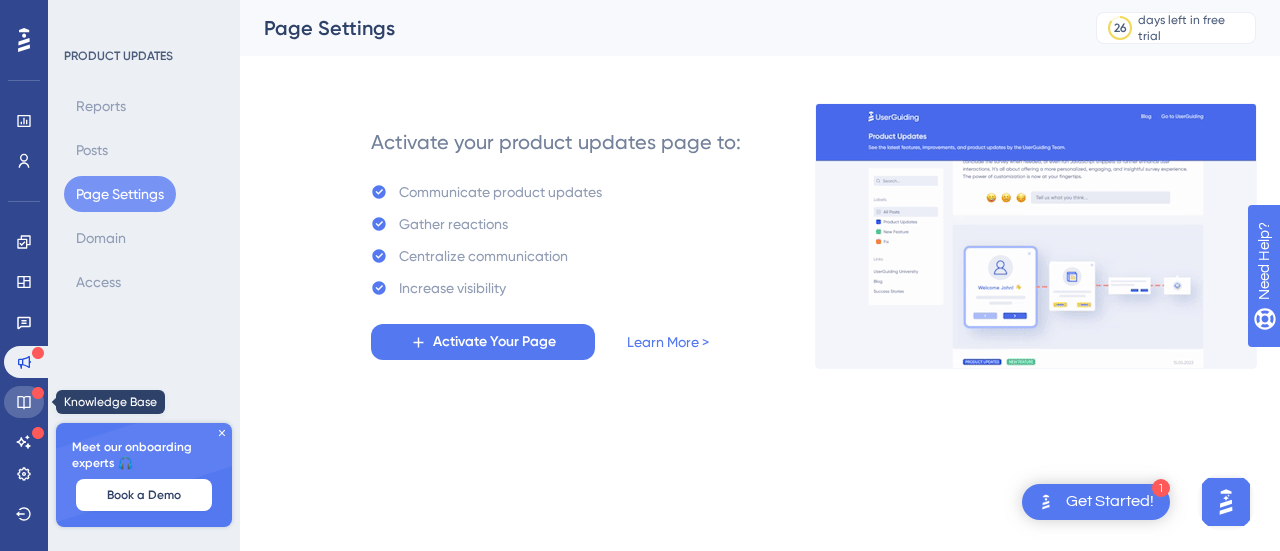 click at bounding box center (24, 402) 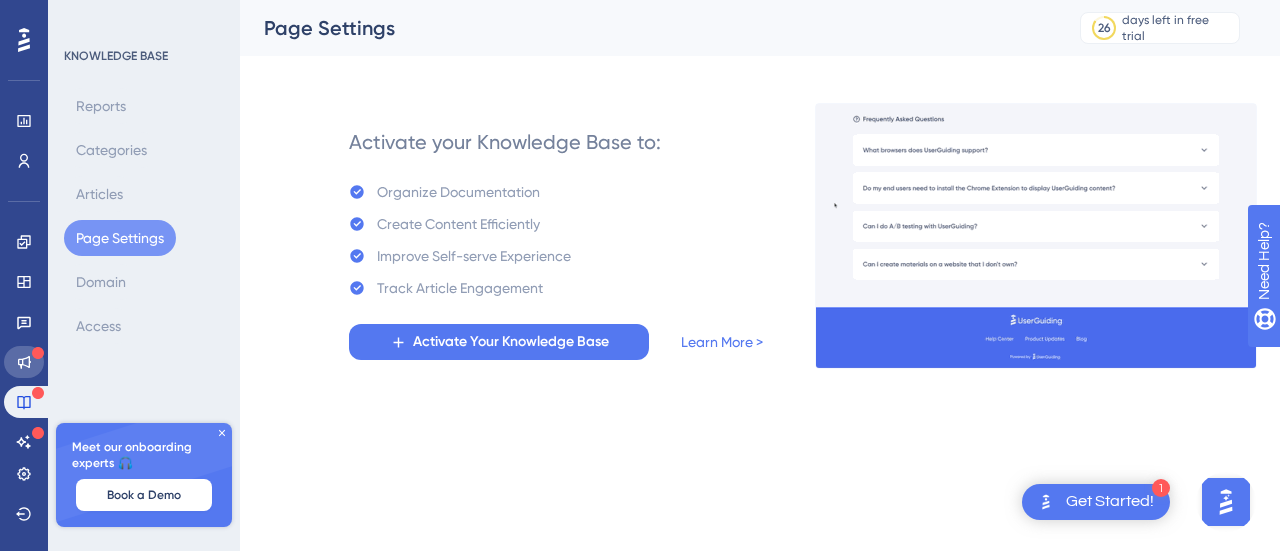 click at bounding box center [24, 362] 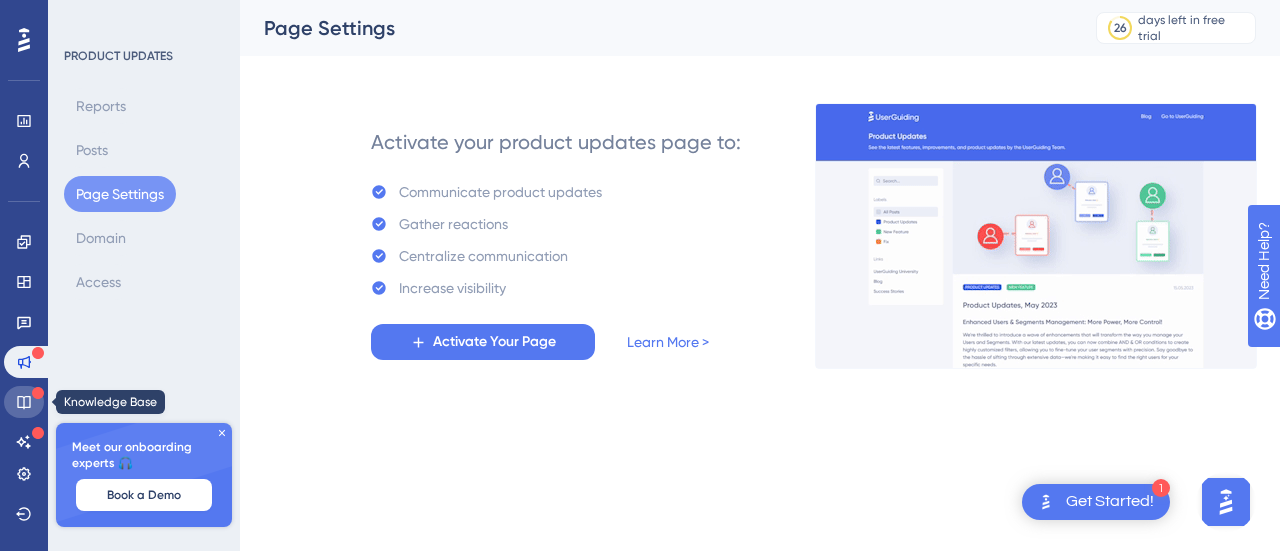 click at bounding box center [24, 402] 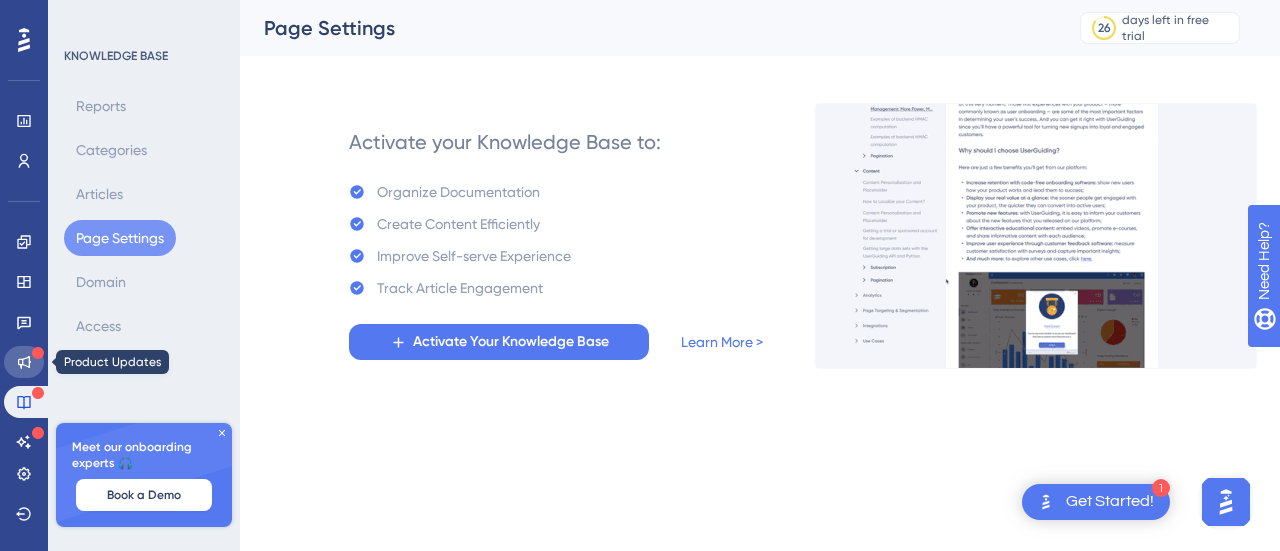 click 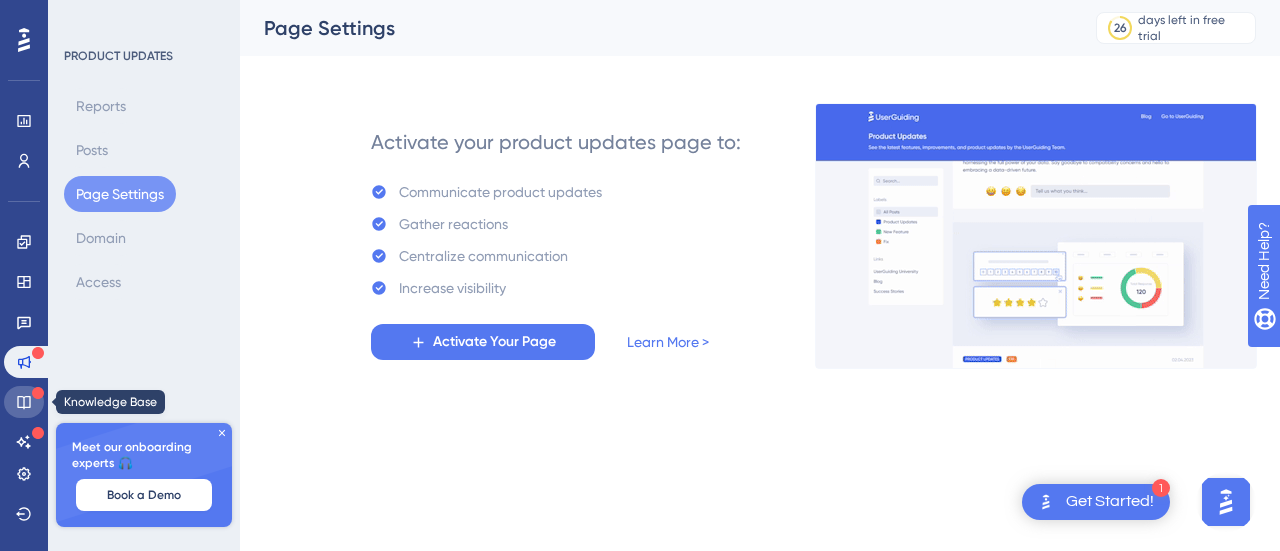 click 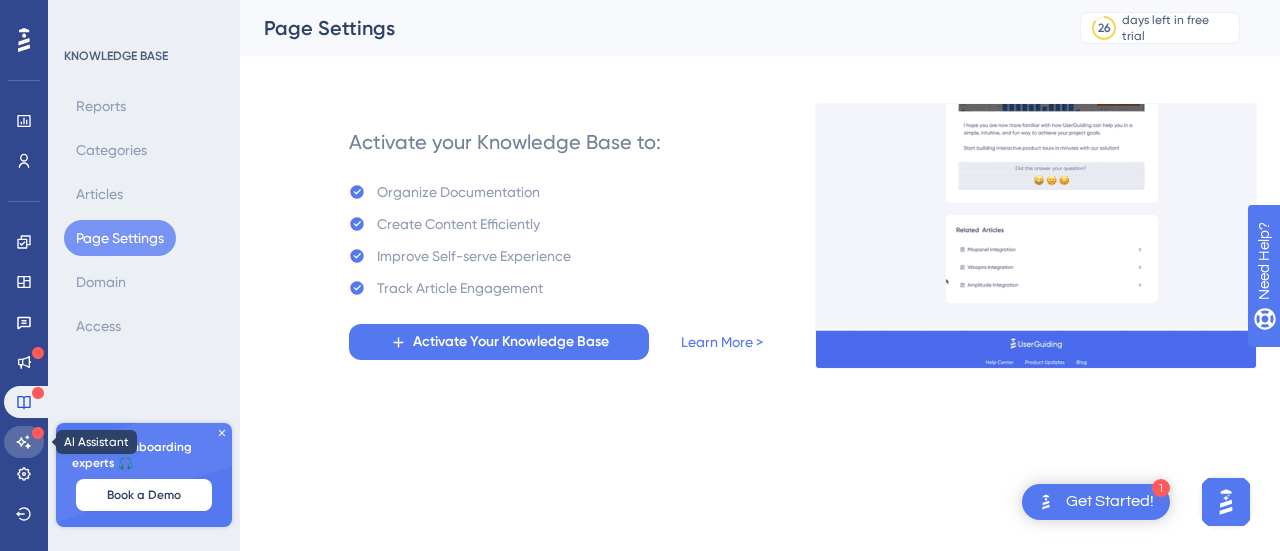 click 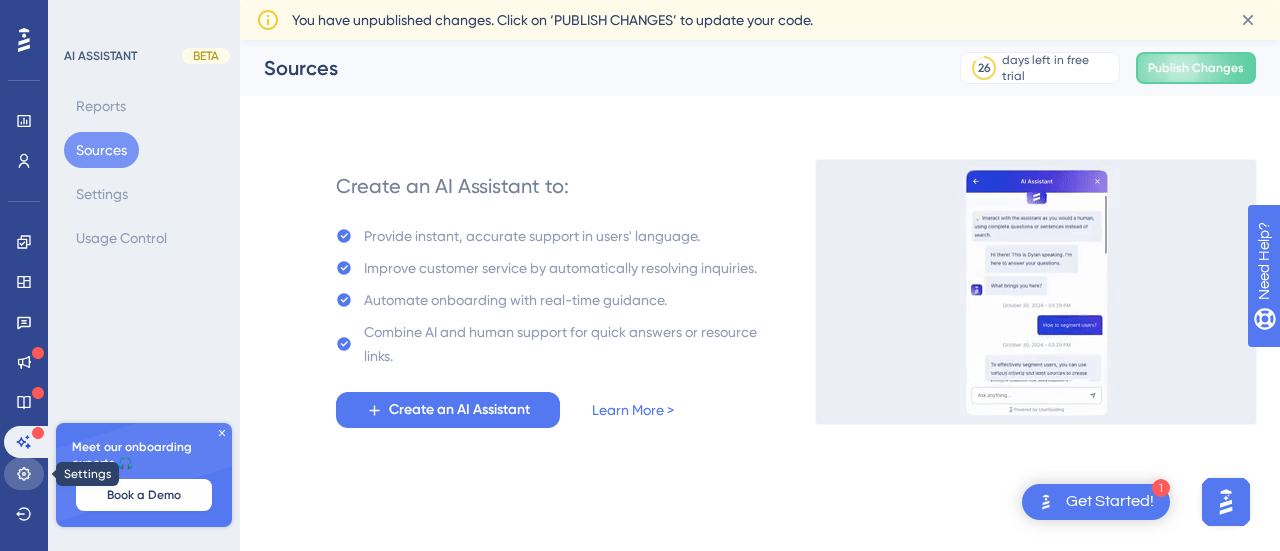 click 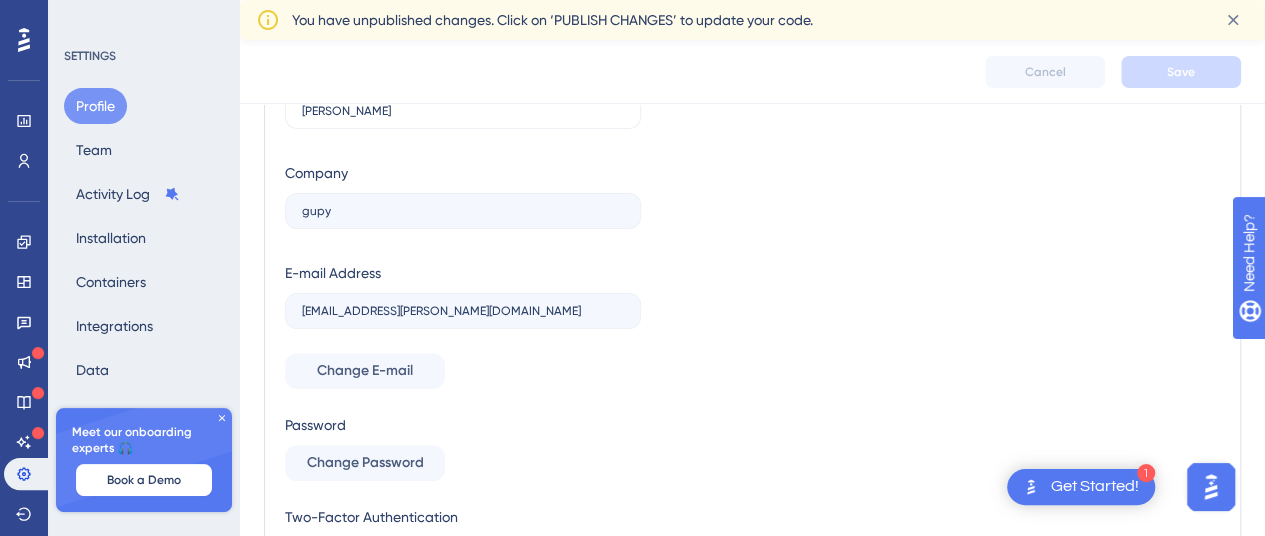 scroll, scrollTop: 0, scrollLeft: 0, axis: both 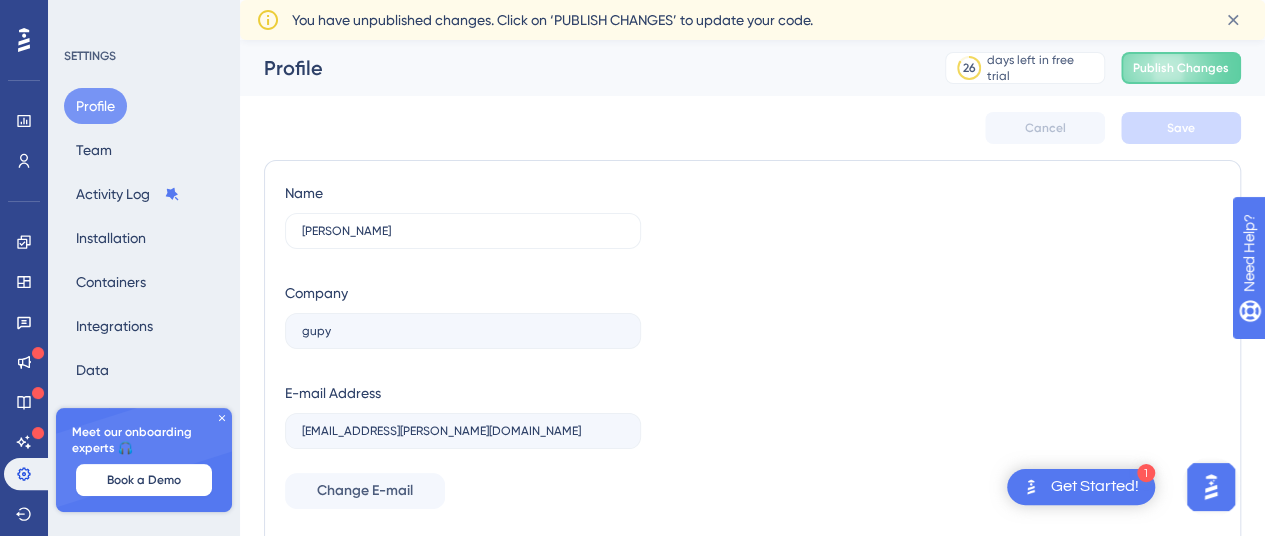 click 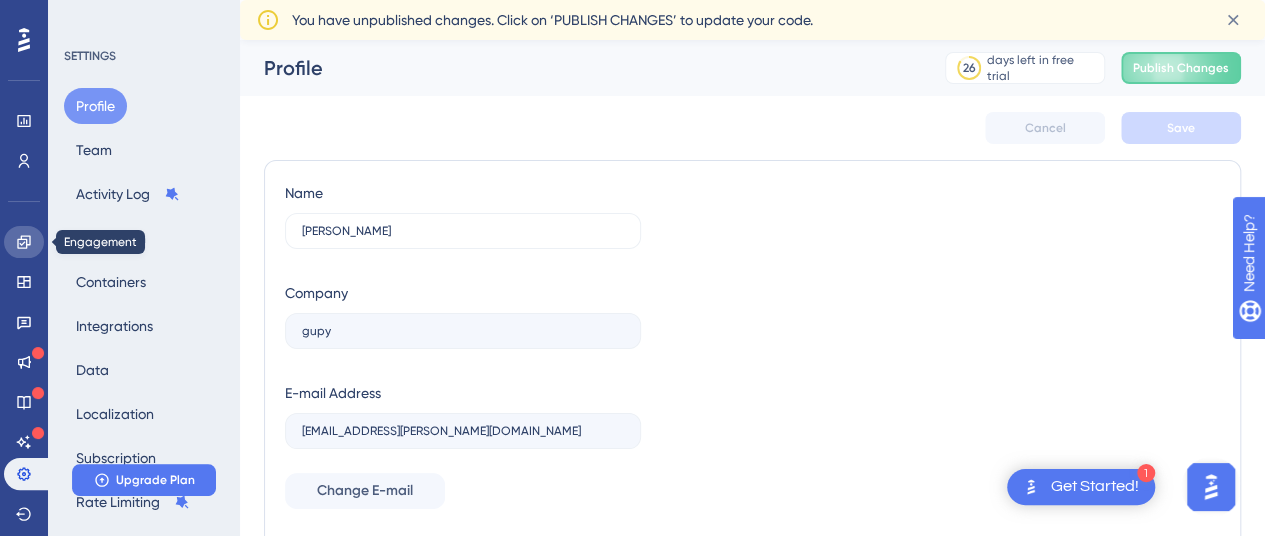 click 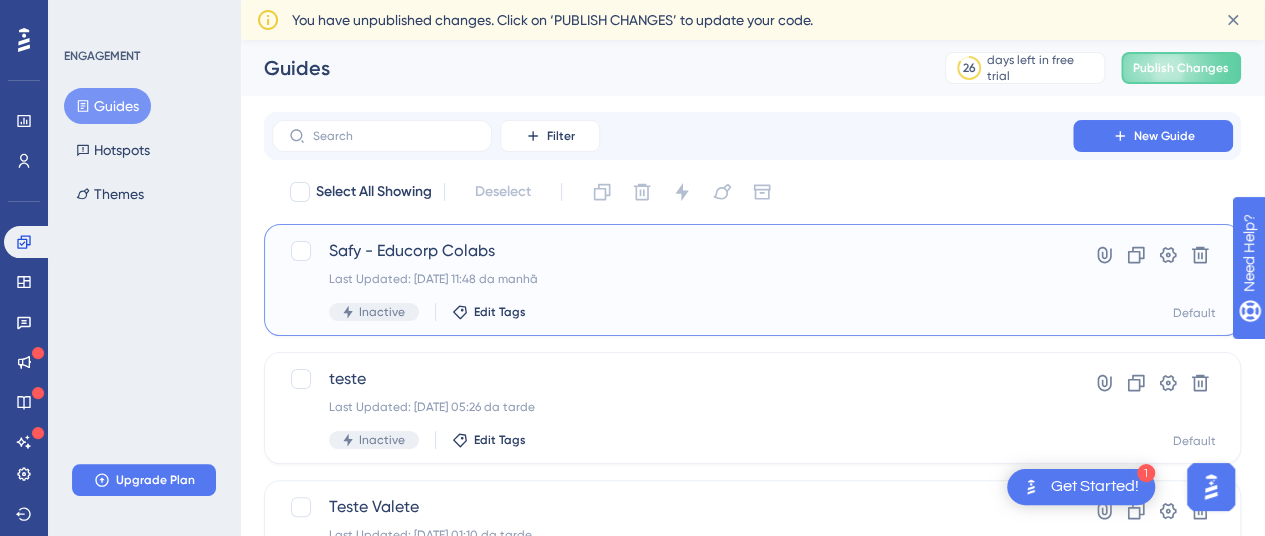 click on "Safy - Educorp Colabs Last Updated: [DATE] 11:48 da manhã Inactive Edit Tags" at bounding box center [672, 280] 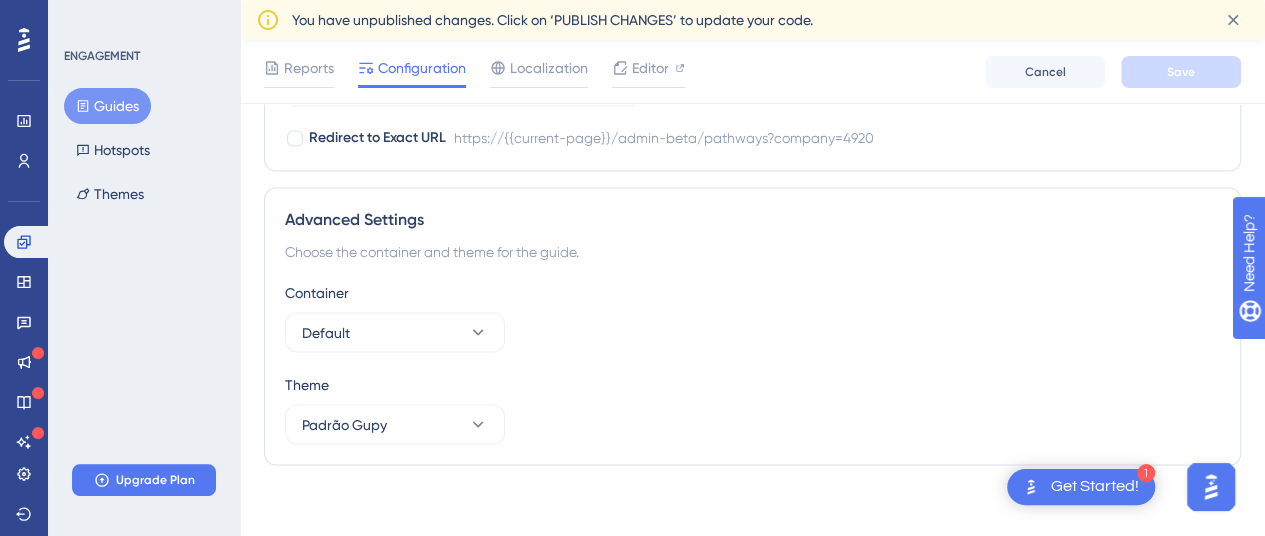 scroll, scrollTop: 1627, scrollLeft: 0, axis: vertical 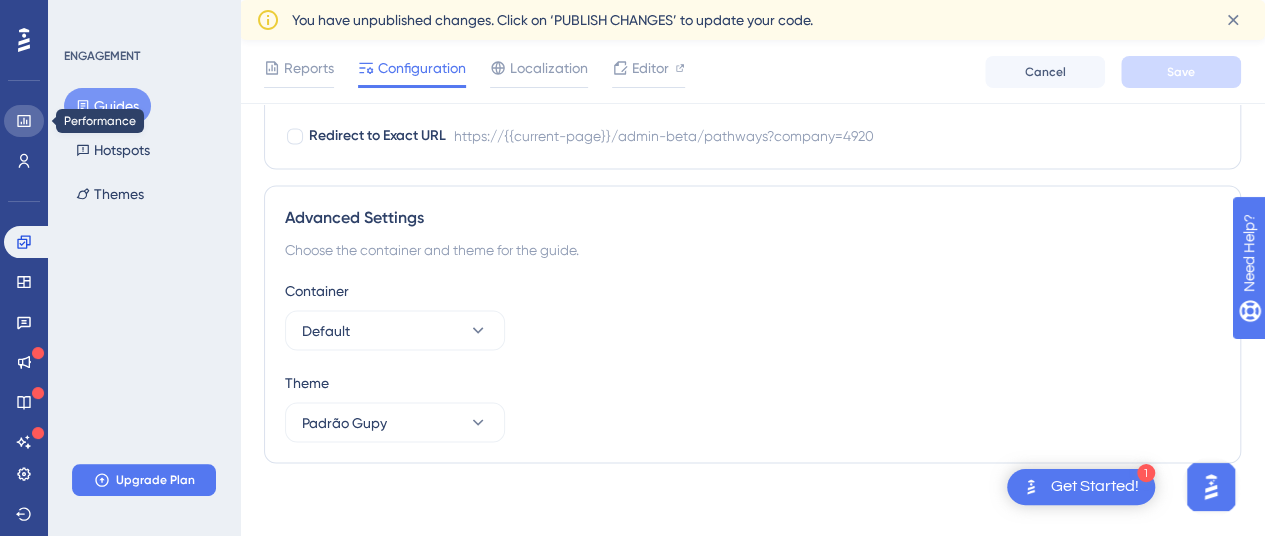 click 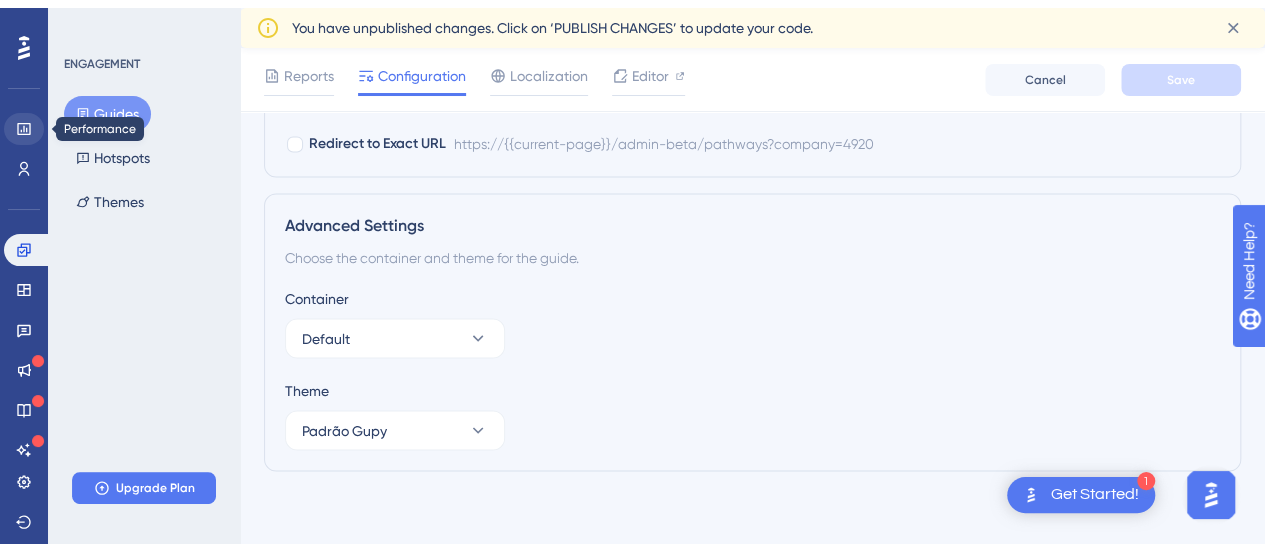 scroll, scrollTop: 0, scrollLeft: 0, axis: both 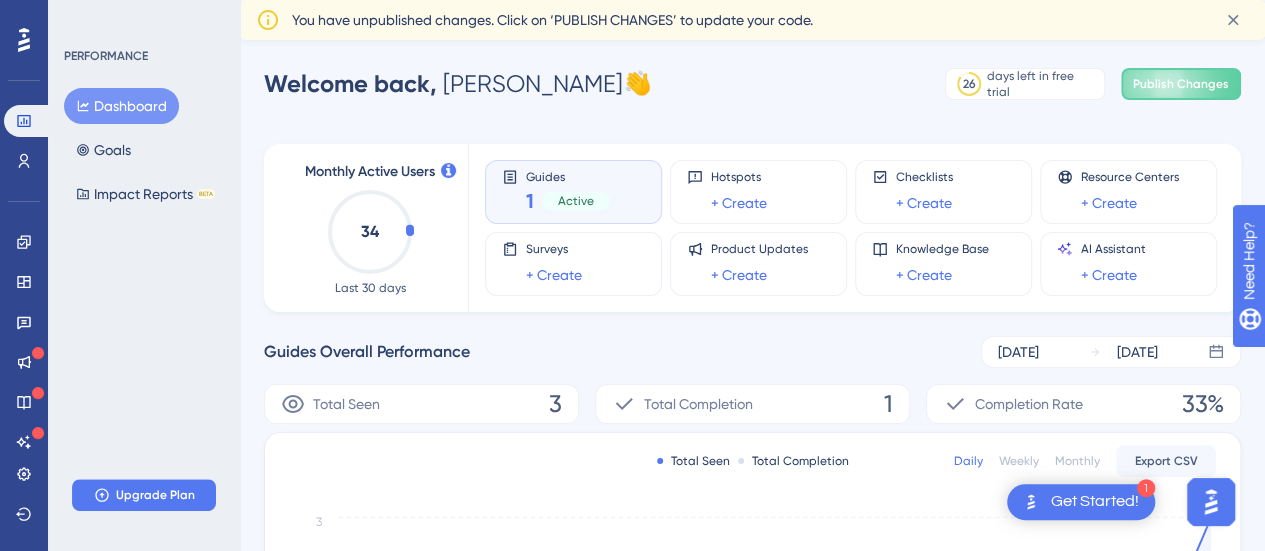 click on "Get Started!" at bounding box center (1095, 502) 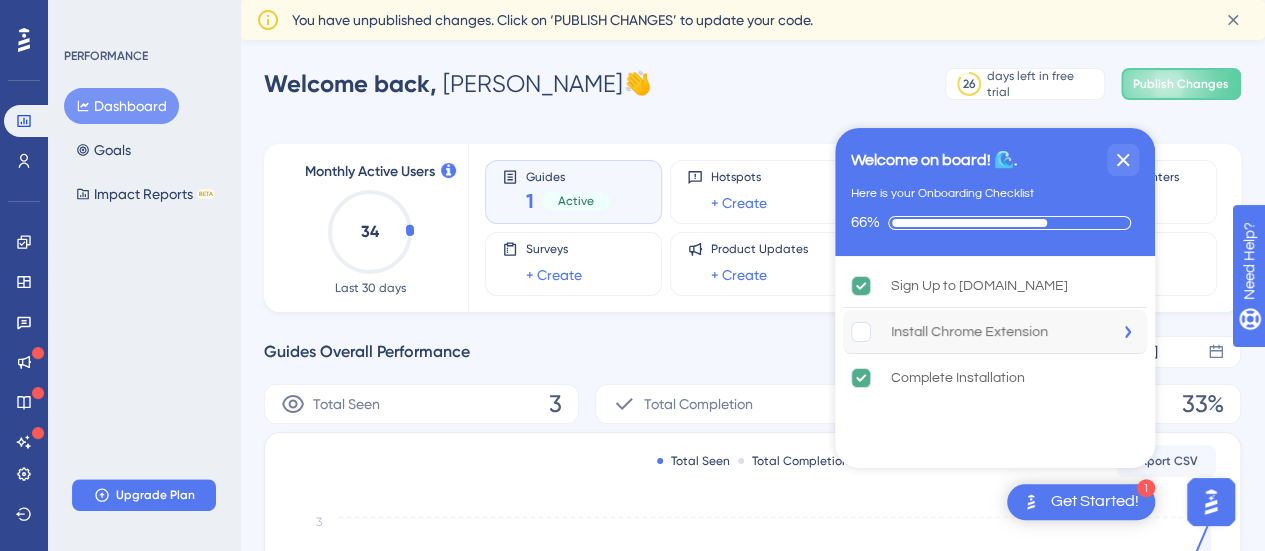 click on "Install Chrome Extension" at bounding box center [969, 332] 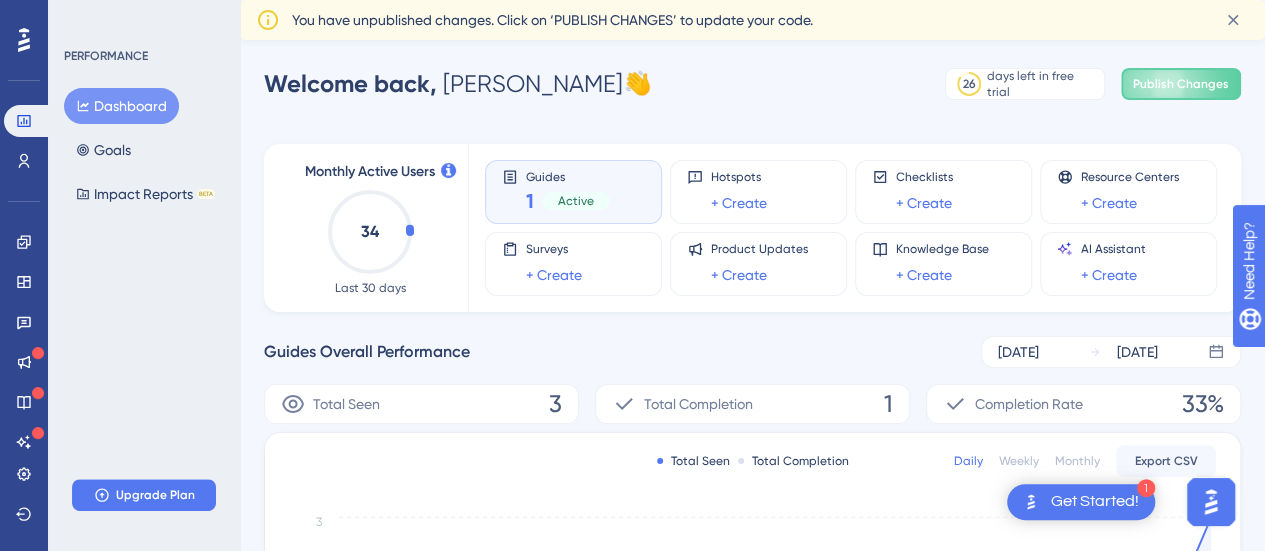 click on "Get Started!" at bounding box center (1095, 502) 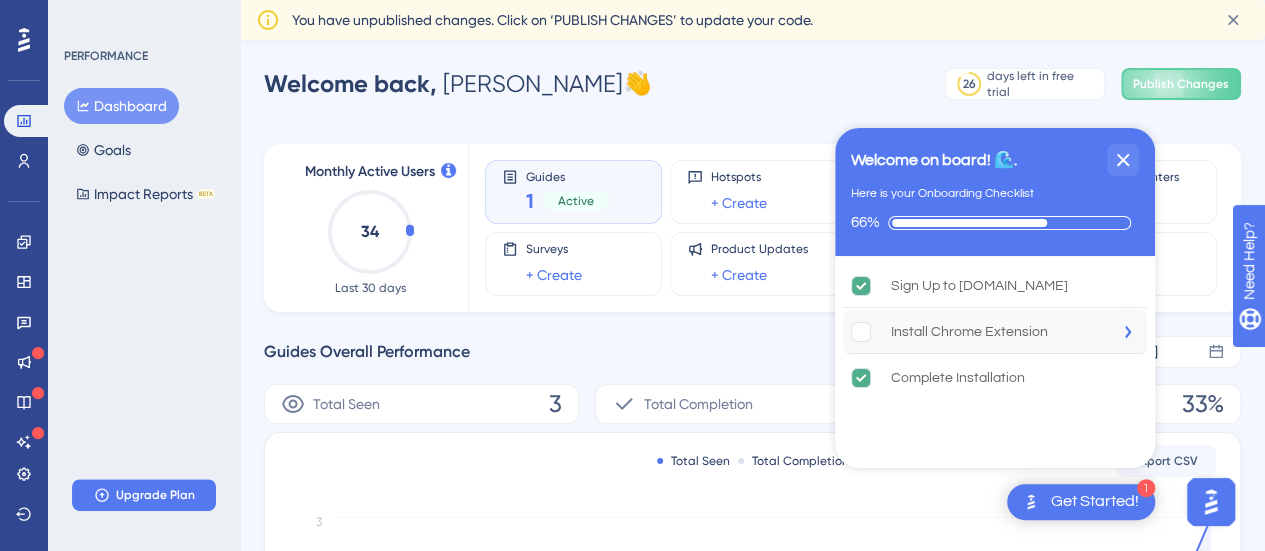 click 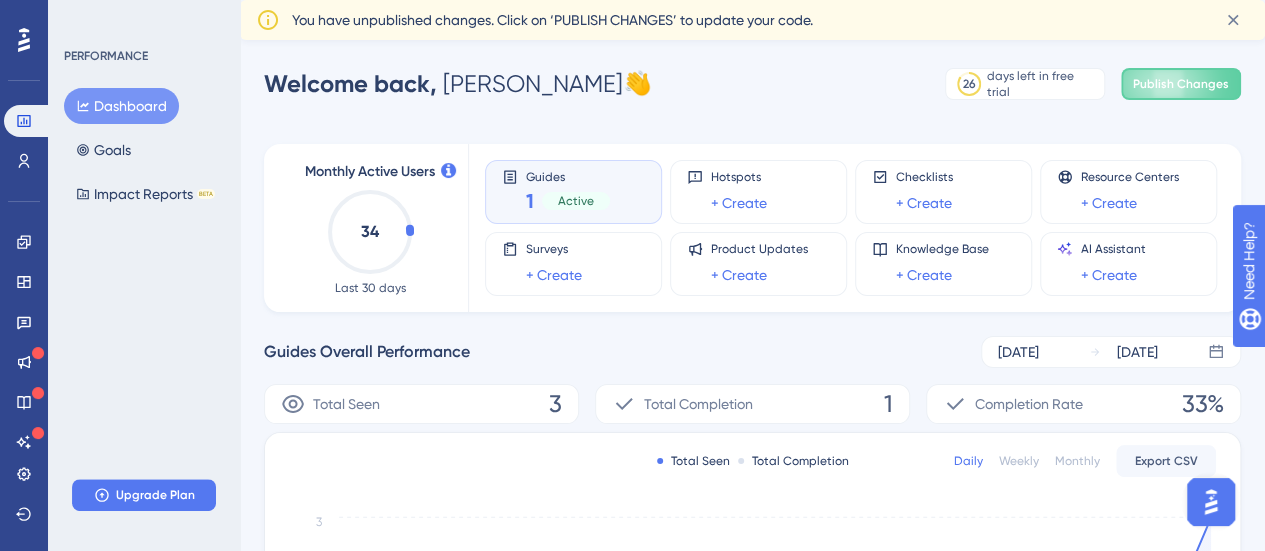 click at bounding box center [1211, 502] 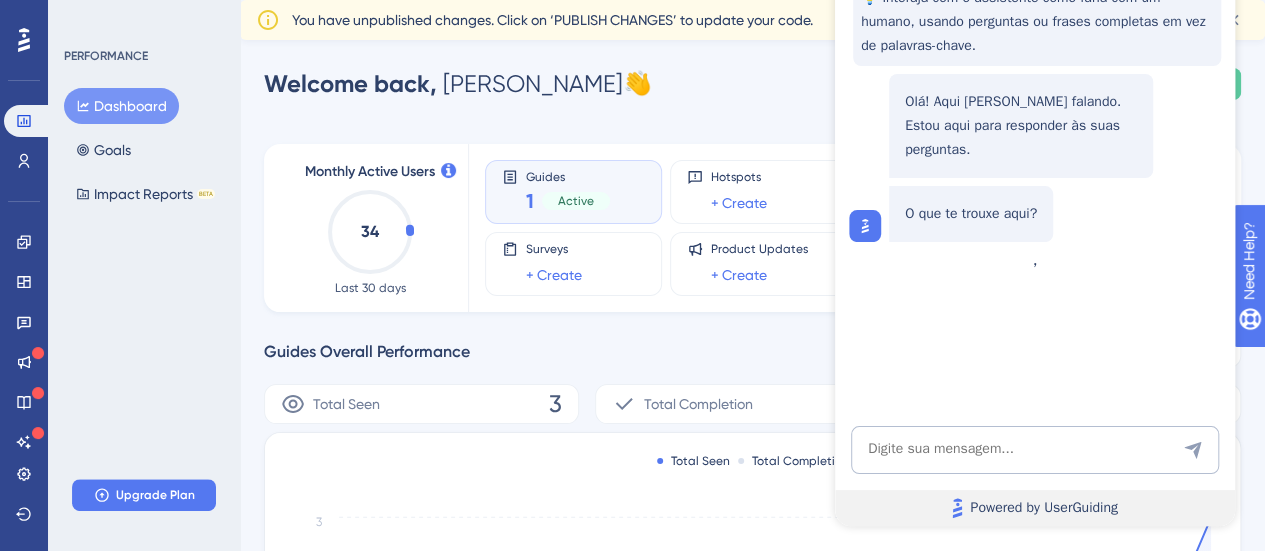 scroll, scrollTop: 0, scrollLeft: 0, axis: both 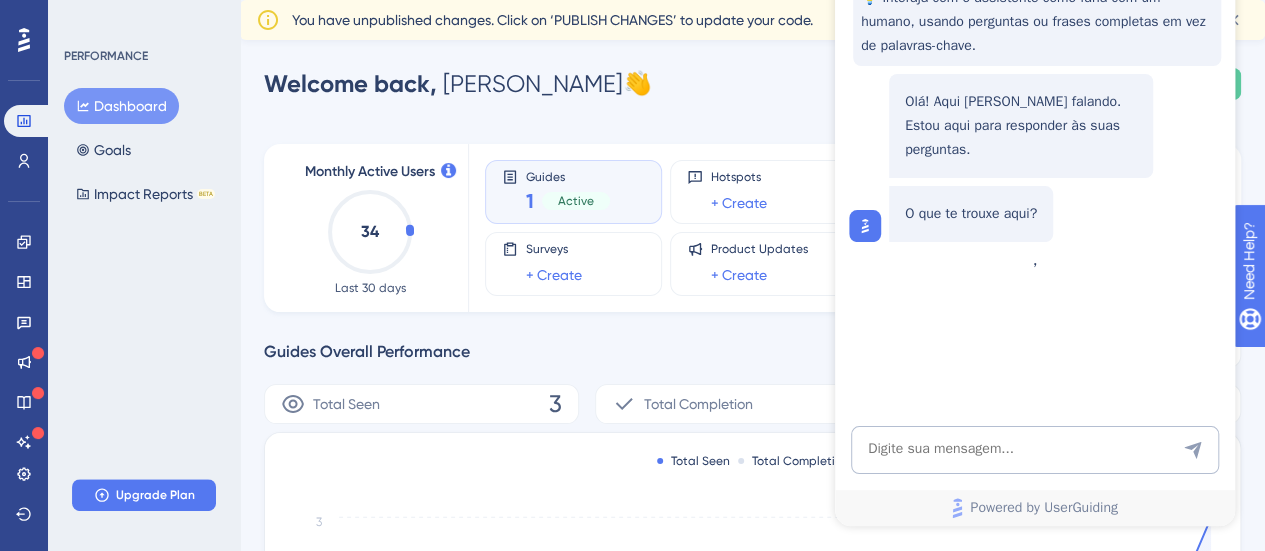 click on "PERFORMANCE Dashboard Goals Impact Reports BETA Upgrade Plan" at bounding box center [144, 275] 